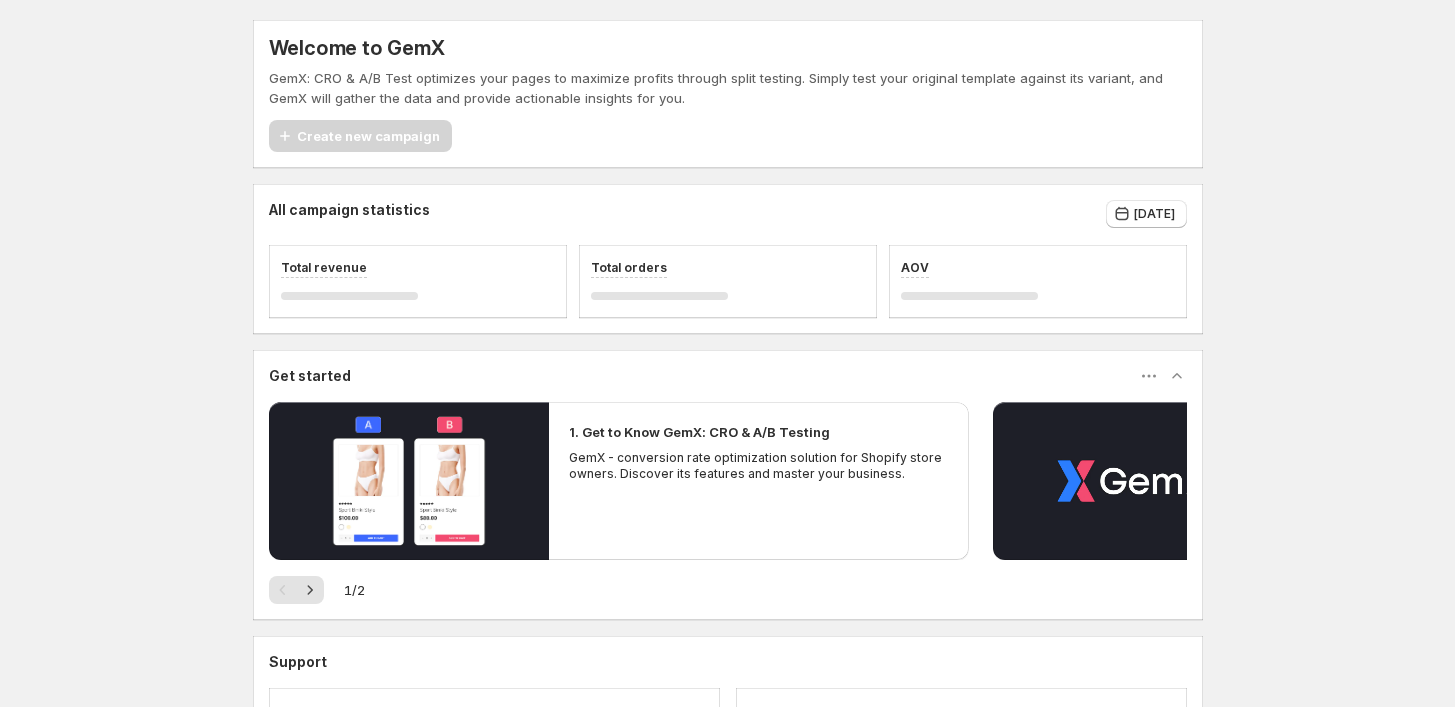scroll, scrollTop: 0, scrollLeft: 0, axis: both 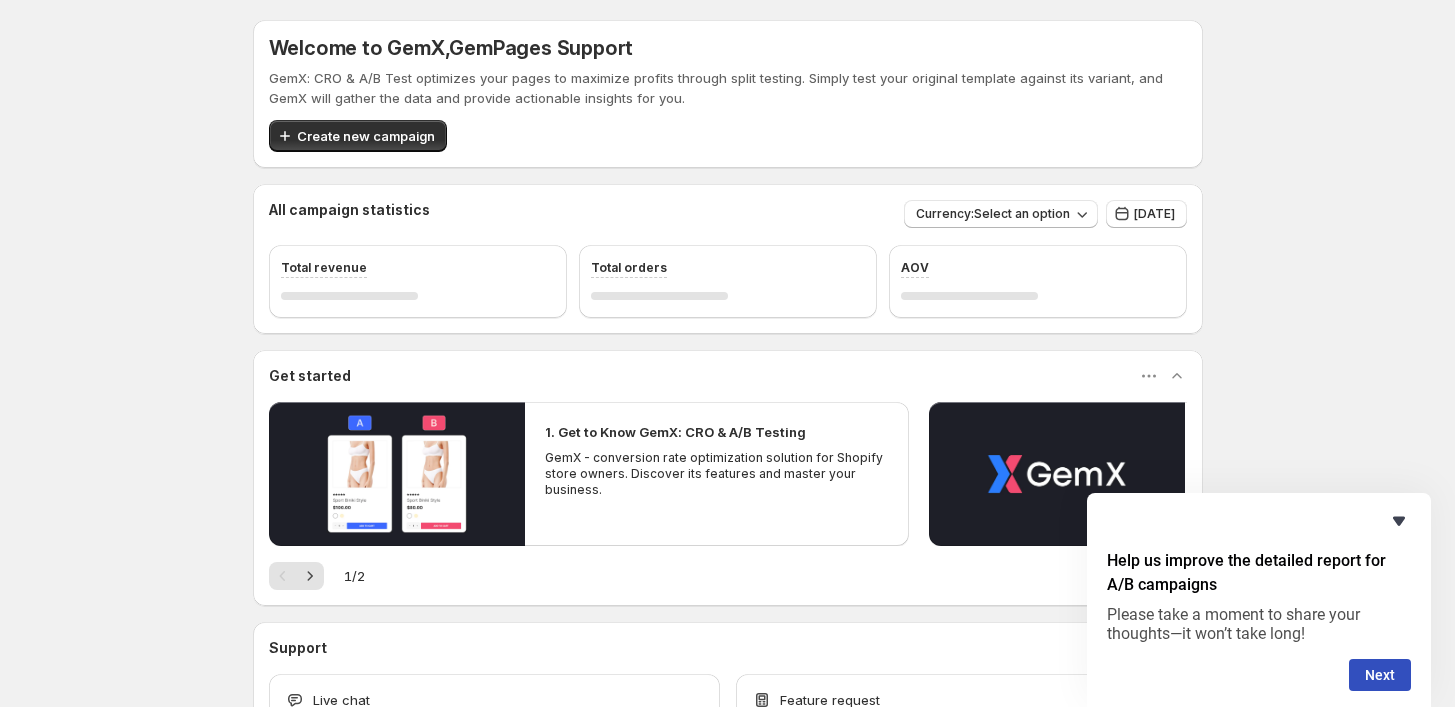 click 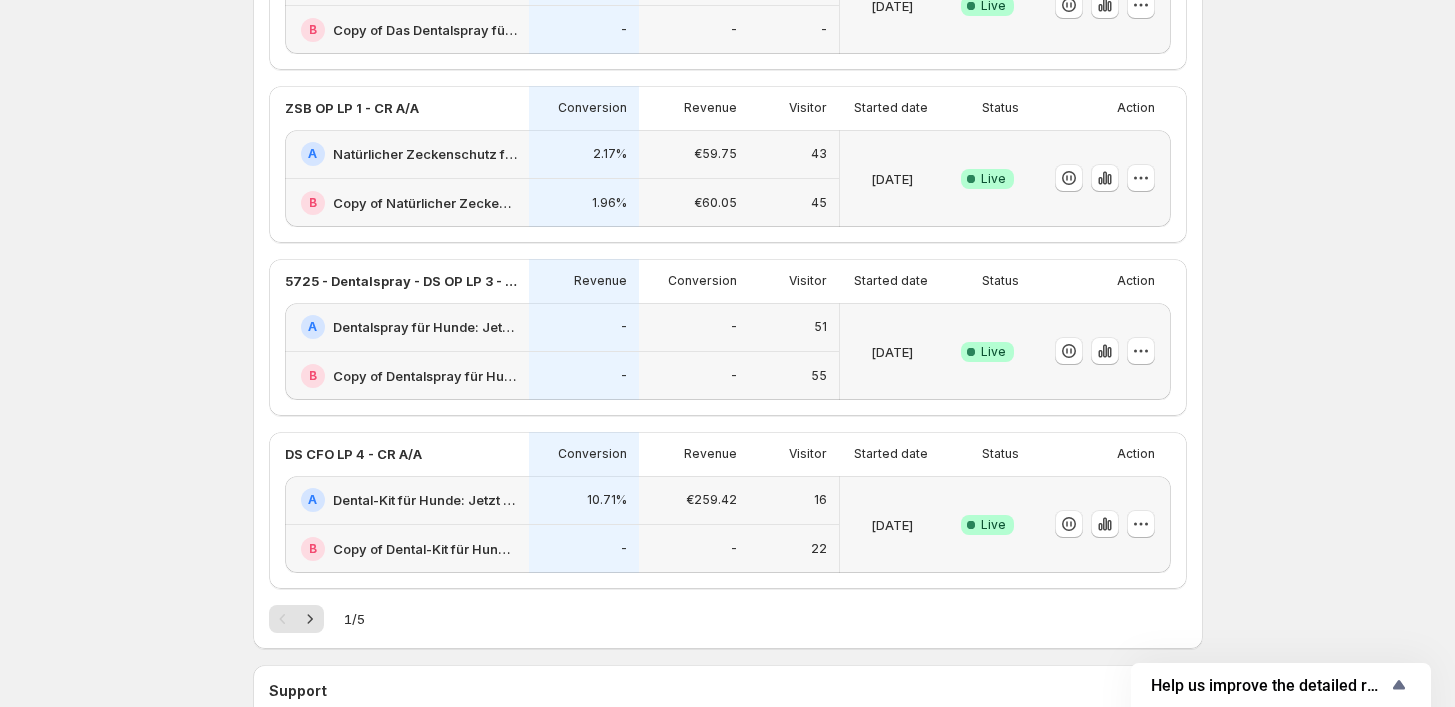 scroll, scrollTop: 1128, scrollLeft: 0, axis: vertical 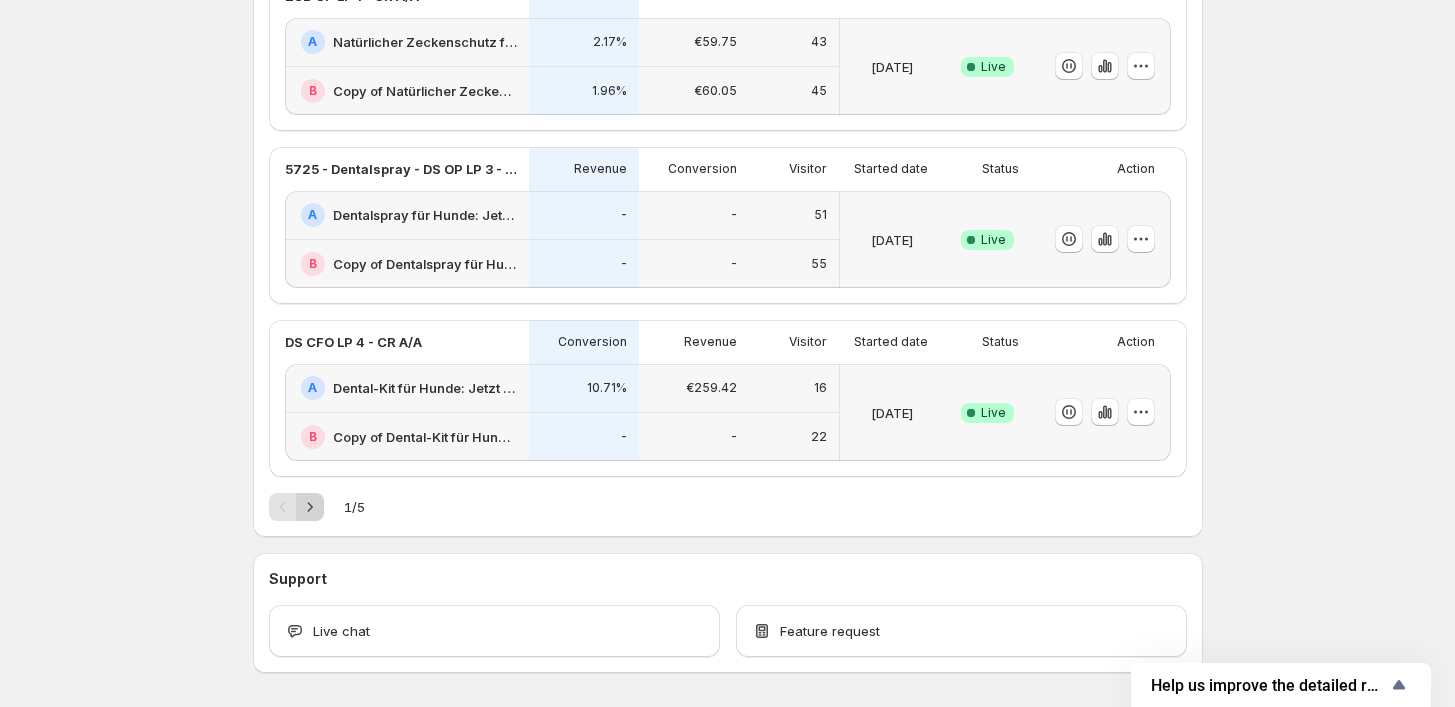 click 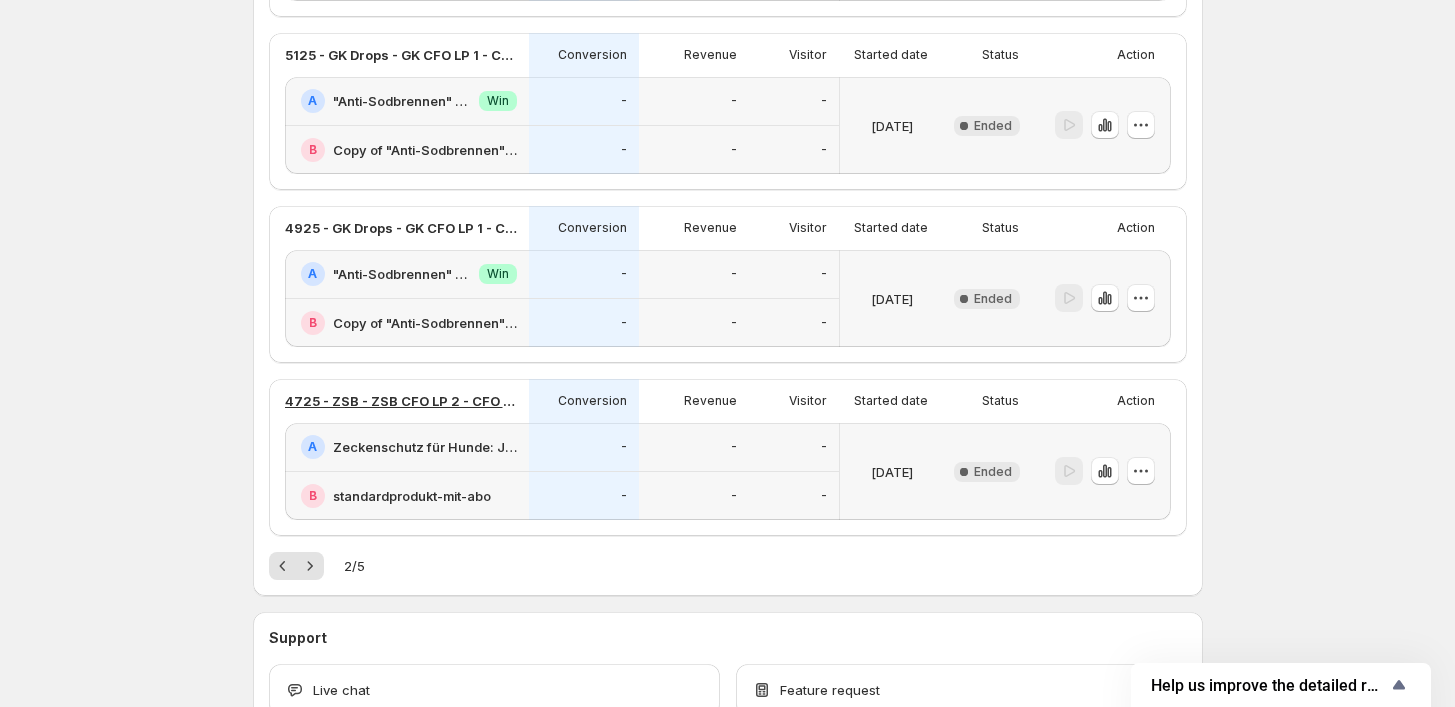 scroll, scrollTop: 1239, scrollLeft: 0, axis: vertical 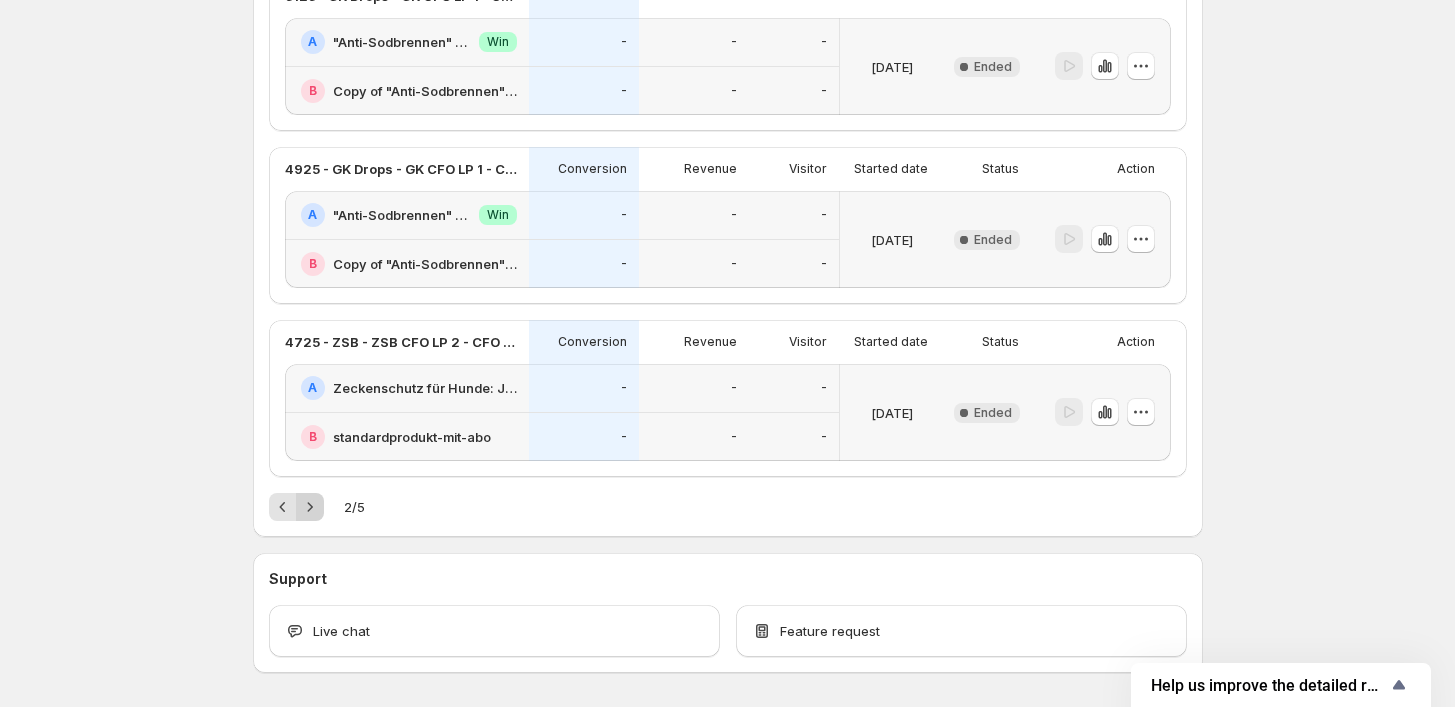 click 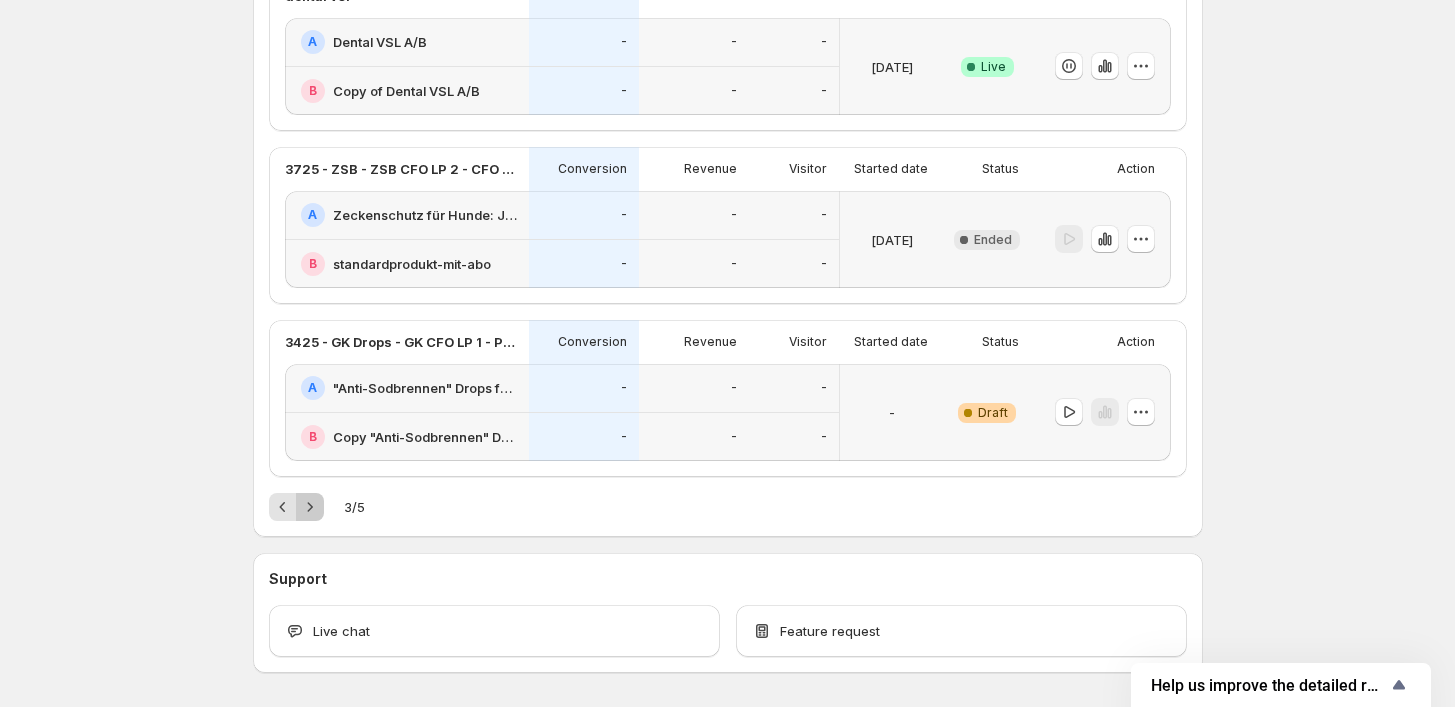 click 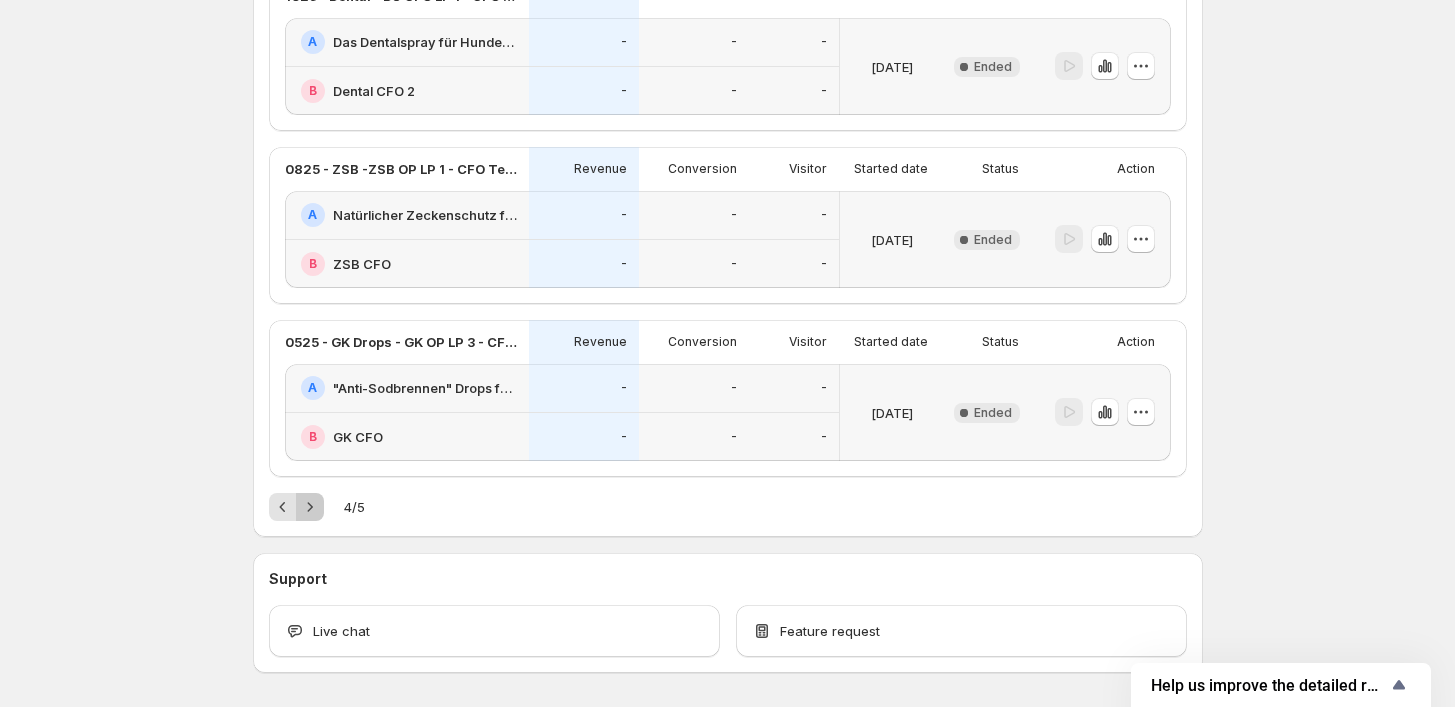click 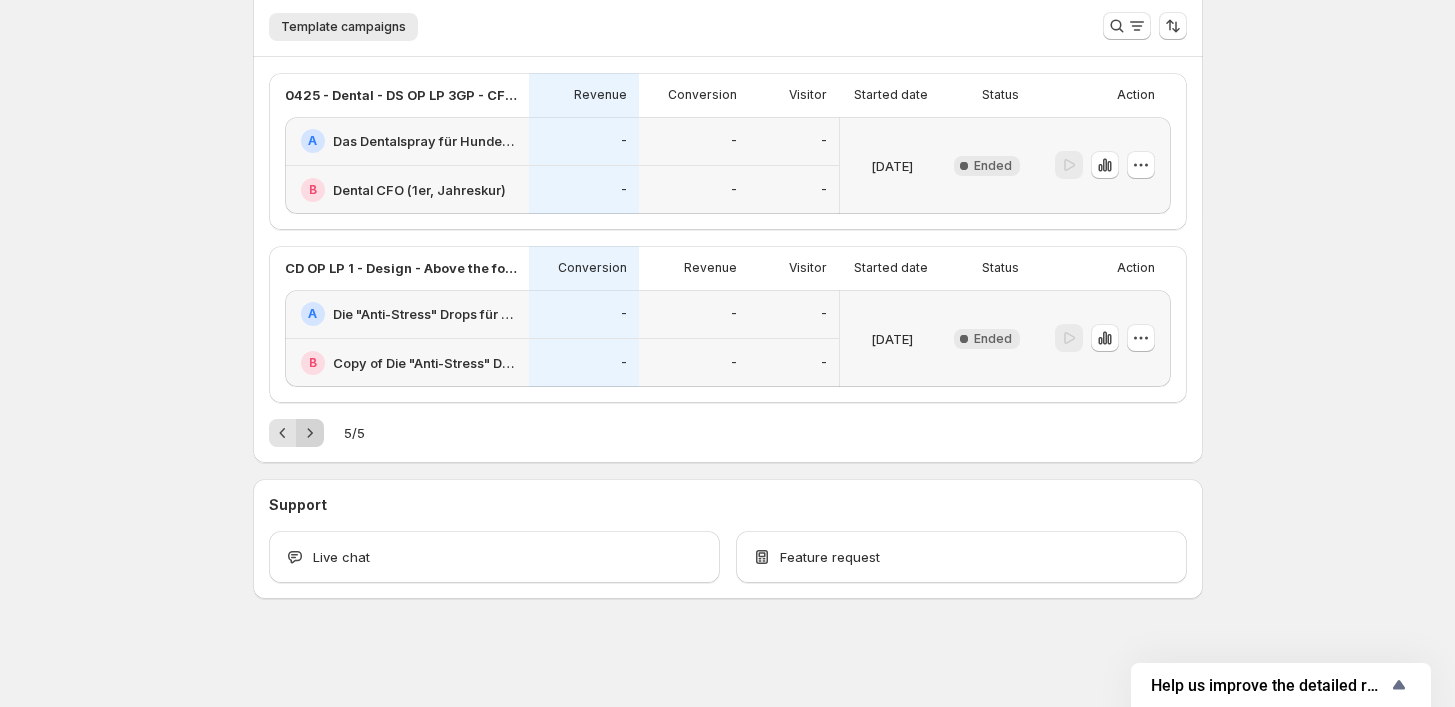 scroll, scrollTop: 794, scrollLeft: 0, axis: vertical 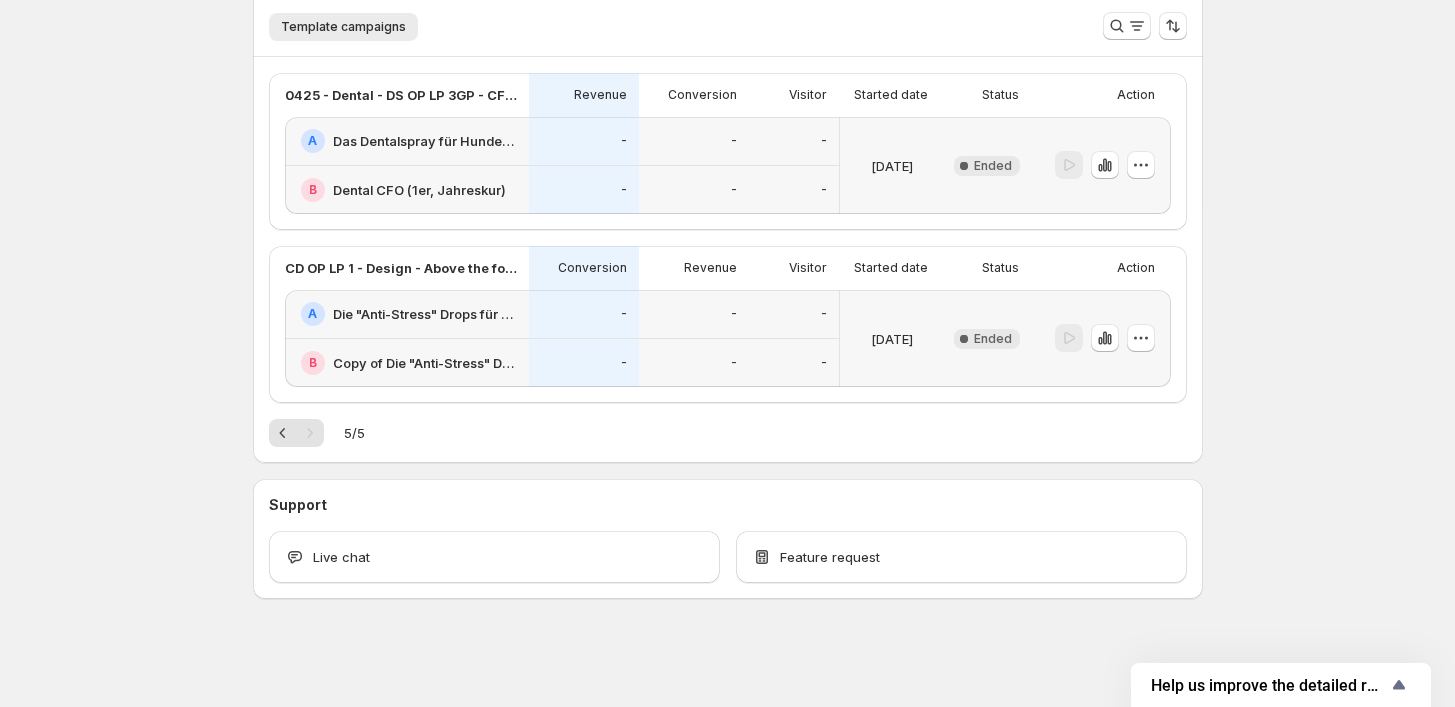 click on "Das Dentalspray für Hunde: Jetzt Neukunden Deal sichern!" at bounding box center [425, 141] 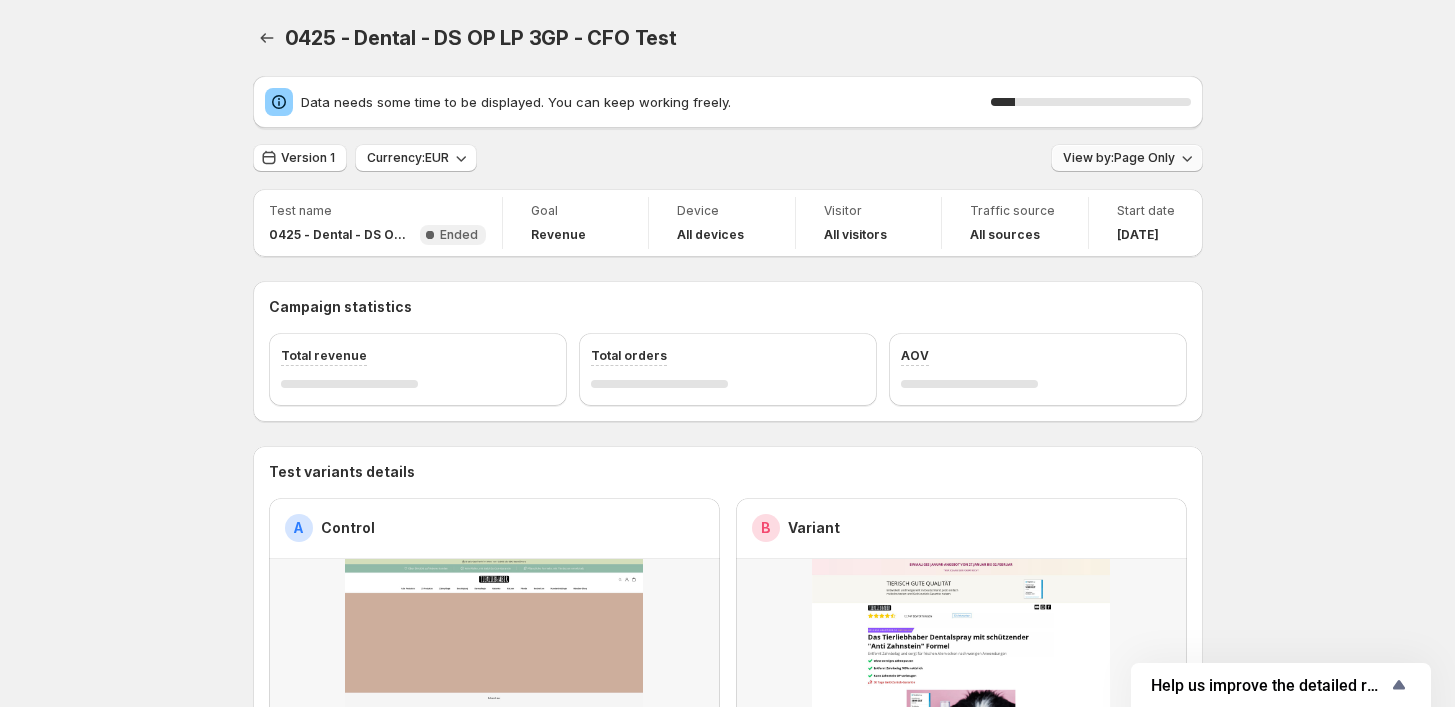 click on "Data needs some time to be displayed. You can keep working freely. 12 %" at bounding box center [728, 102] 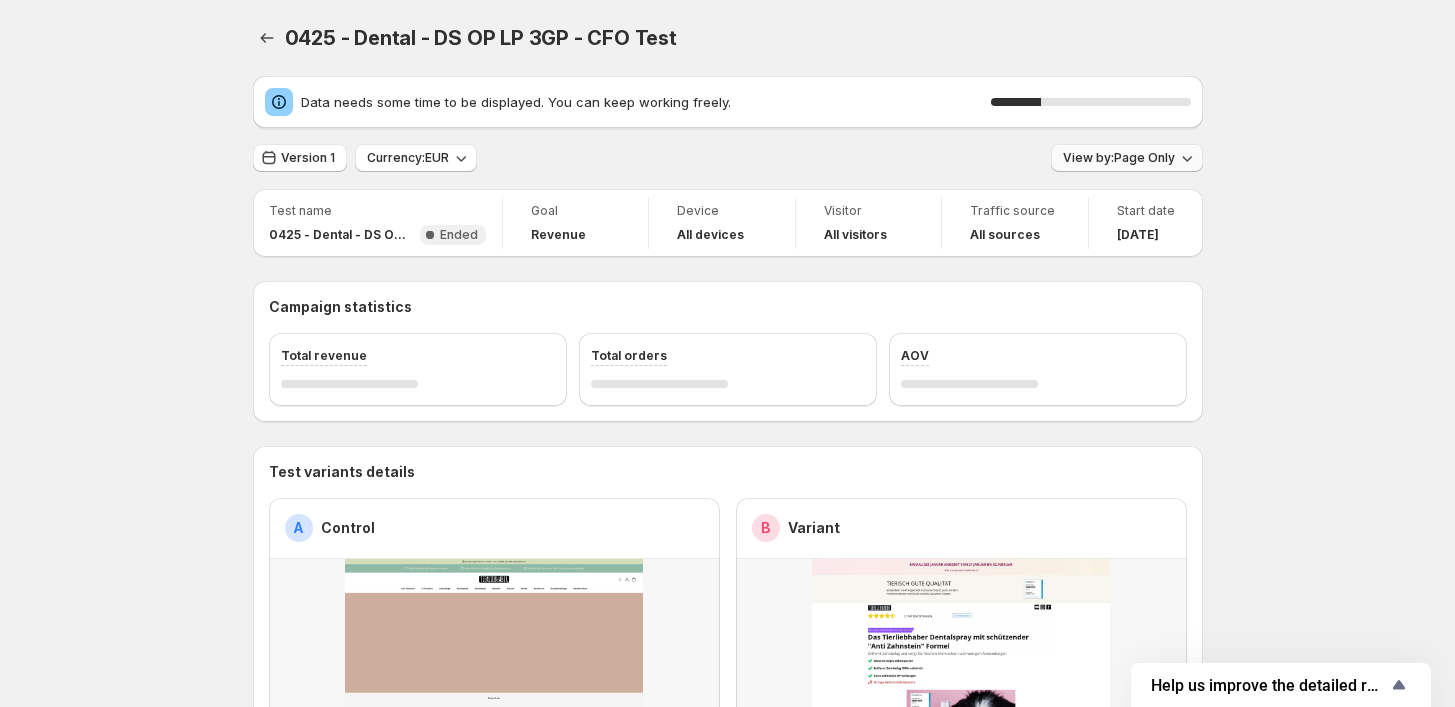 click on "View by:  Page Only" at bounding box center [1119, 158] 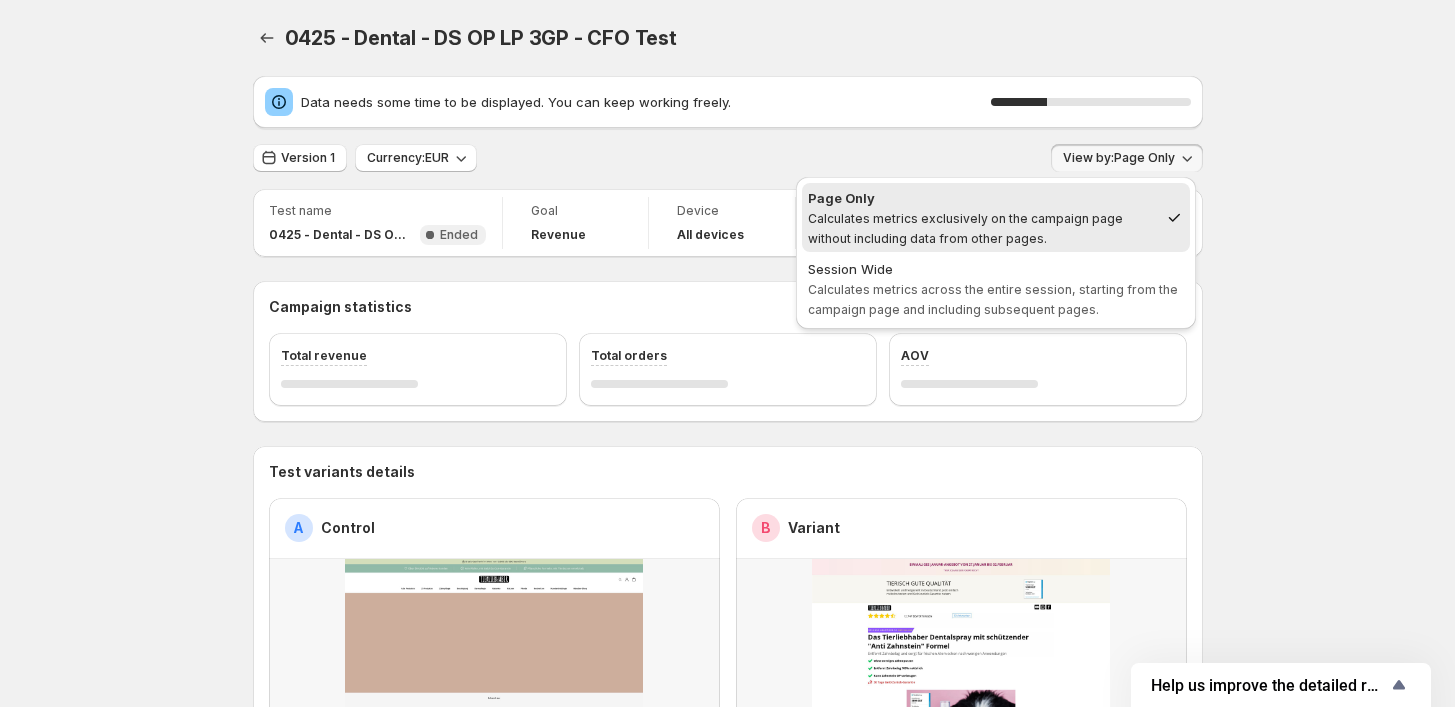 click on "0425 - Dental - DS OP LP 3GP - CFO Test. This page is ready 0425 - Dental - DS OP LP 3GP - CFO Test Data needs some time to be displayed. You can keep working freely. 28 % Version 1 Currency:  EUR View by:  Page Only Test name 0425 - Dental - DS OP LP 3GP - CFO Test   New Complete Ended Goal Revenue Device All devices Visitor All visitors Traffic source All sources Start date [DATE] Campaign statistics Total revenue Total orders AOV Test variants details A Control Das Dentalspray für Hunde: Jetzt Neukunden Deal sichern! B Variant Dental CFO (1er, Jahreskur) Session Click-through rate Page views Product views Avg time on page Visitor Device Channel Home Campaigns Plans Page Only Calculates metrics exclusively on the campaign page without including data from other pages. Session Wide Calculates metrics across the entire session, starting from the campaign page and including subsequent pages." at bounding box center (727, 842) 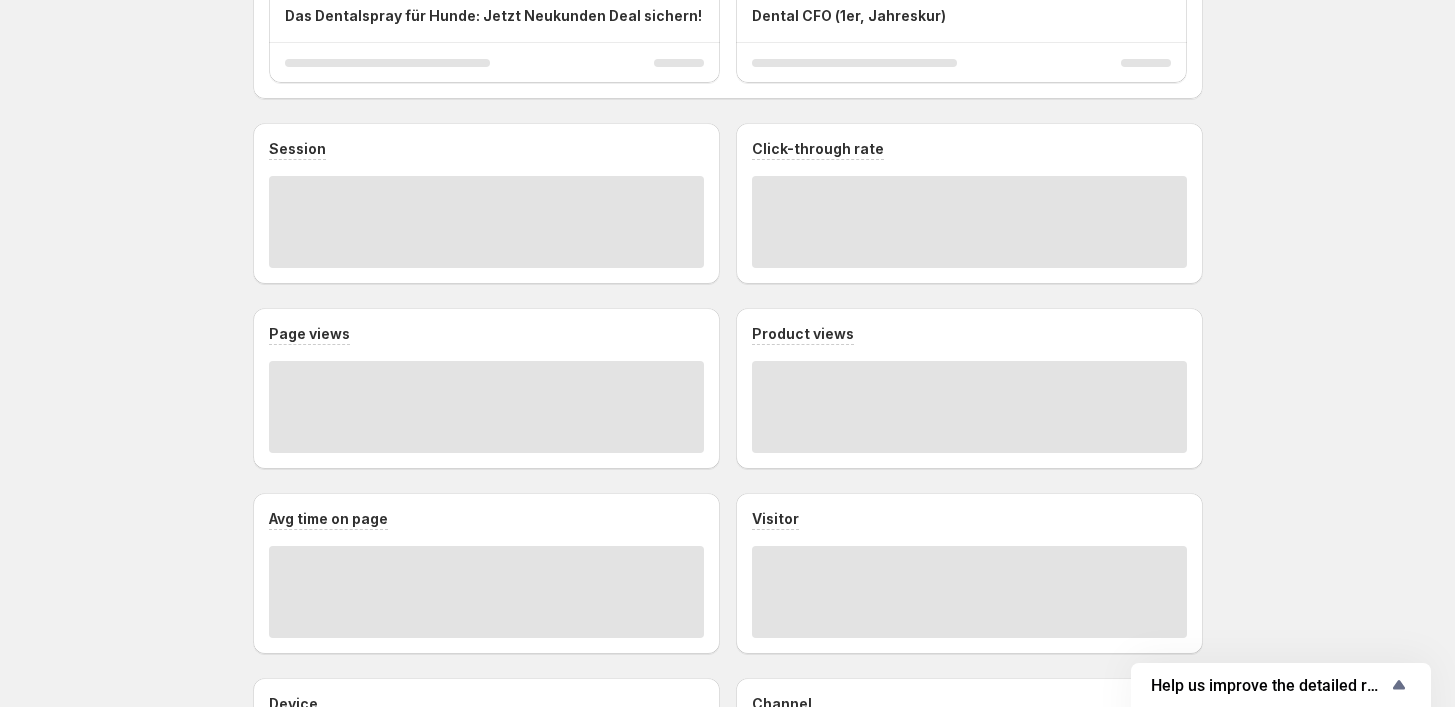 scroll, scrollTop: 777, scrollLeft: 0, axis: vertical 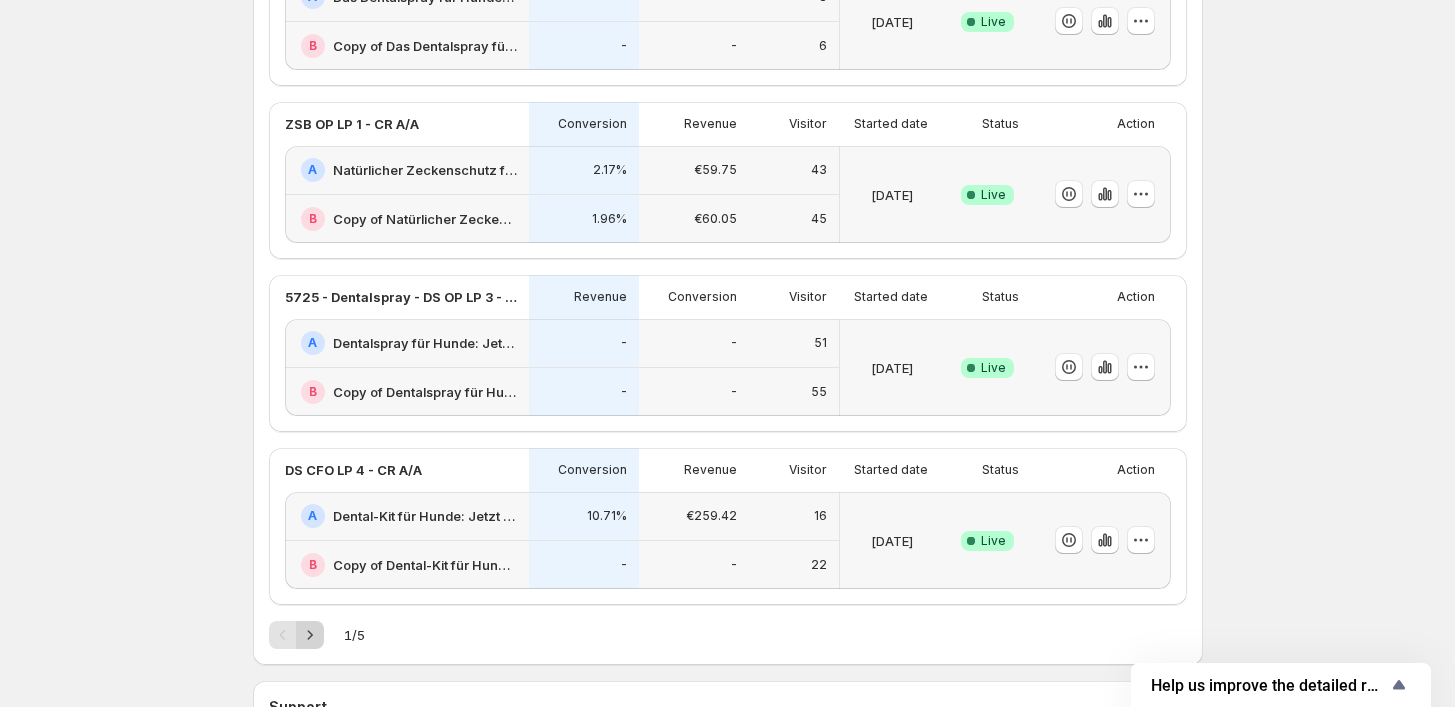 click 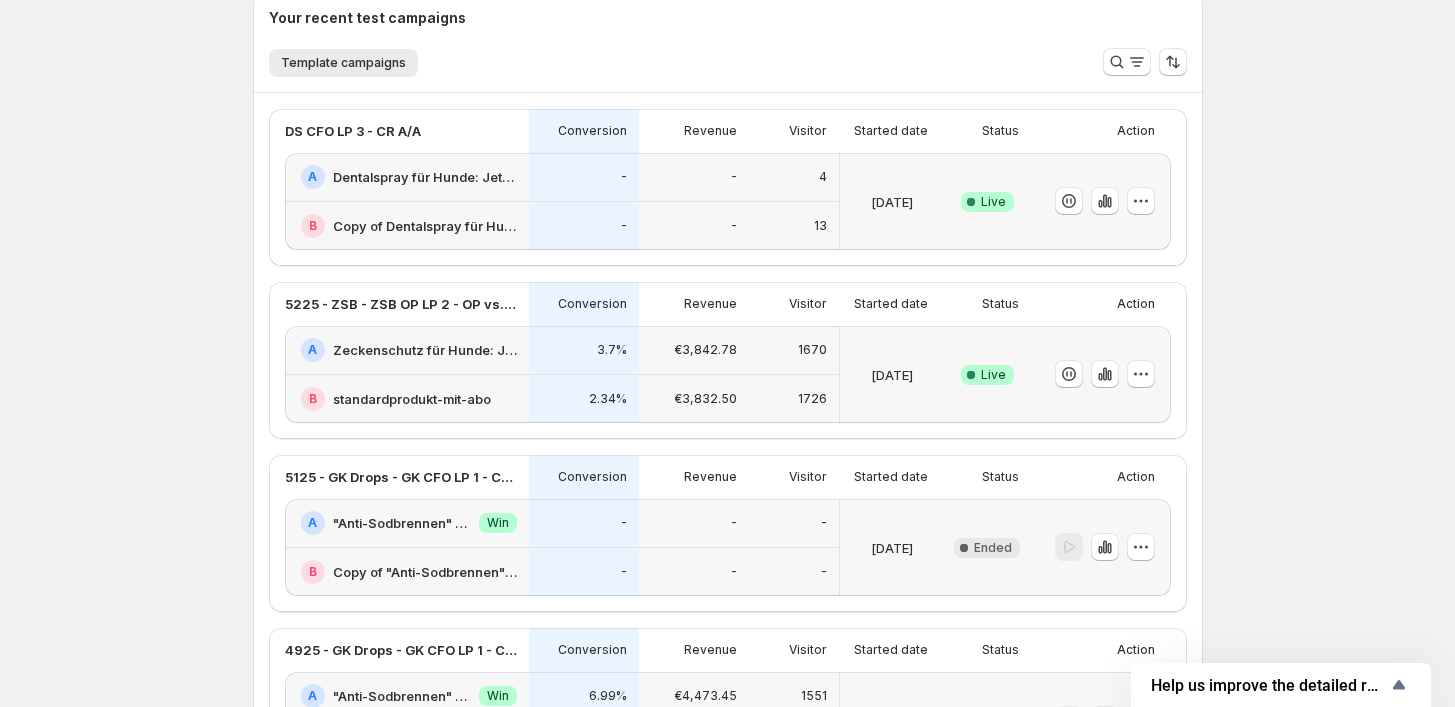 scroll, scrollTop: 536, scrollLeft: 0, axis: vertical 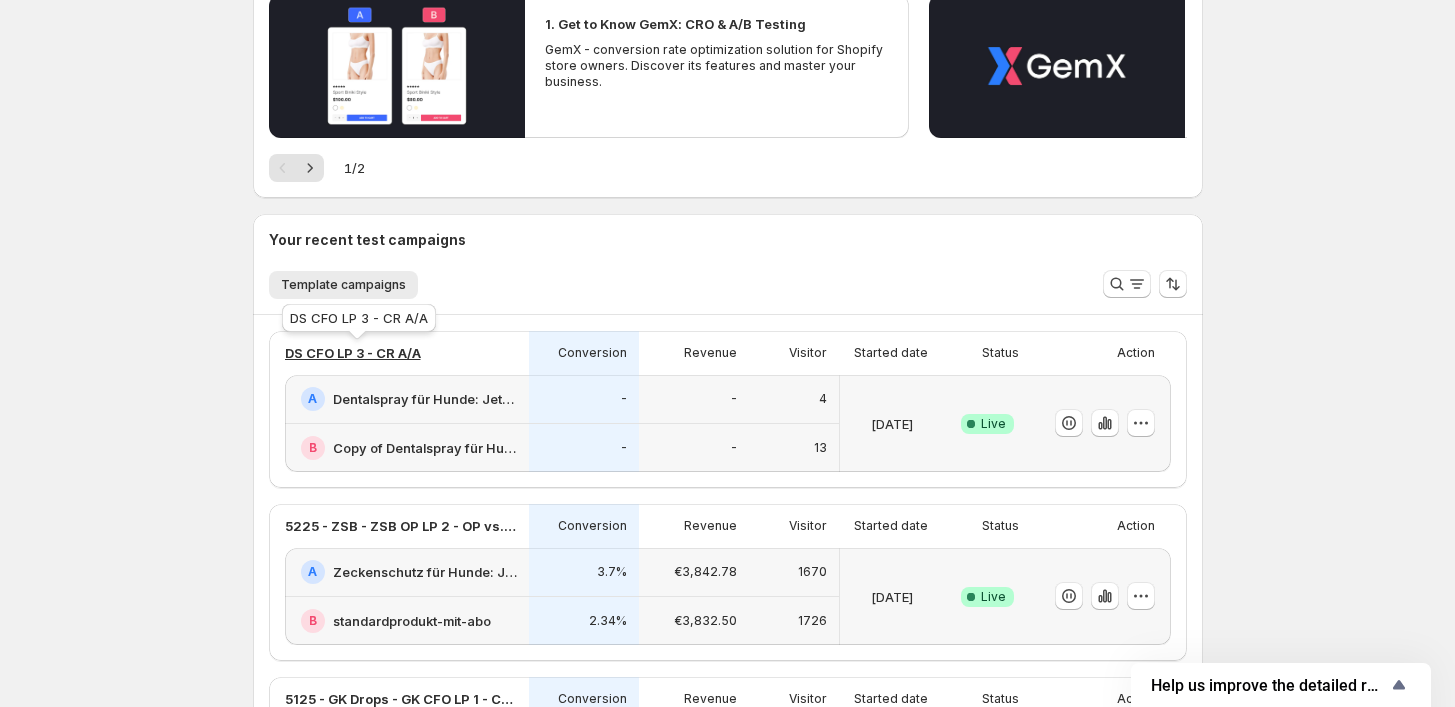 click on "DS CFO LP 3 - CR A/A" at bounding box center [353, 353] 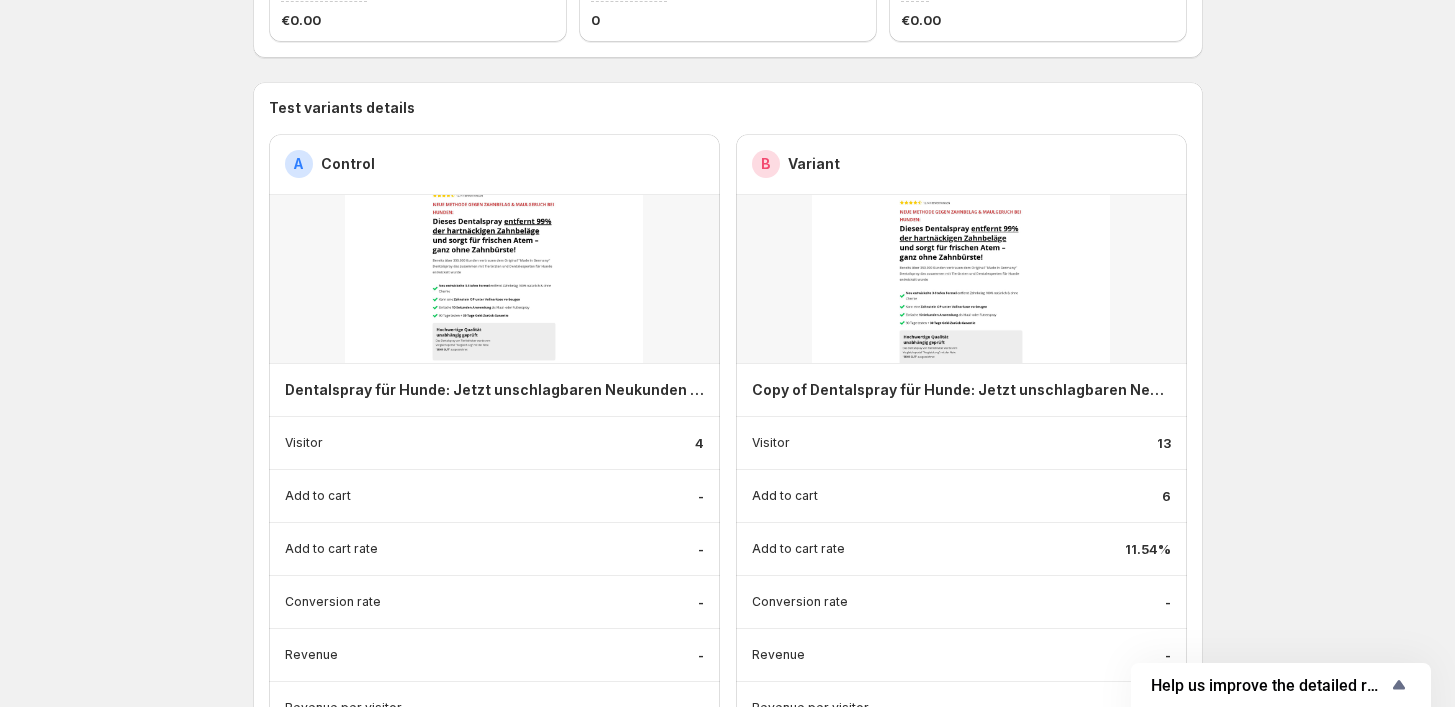 scroll, scrollTop: 333, scrollLeft: 0, axis: vertical 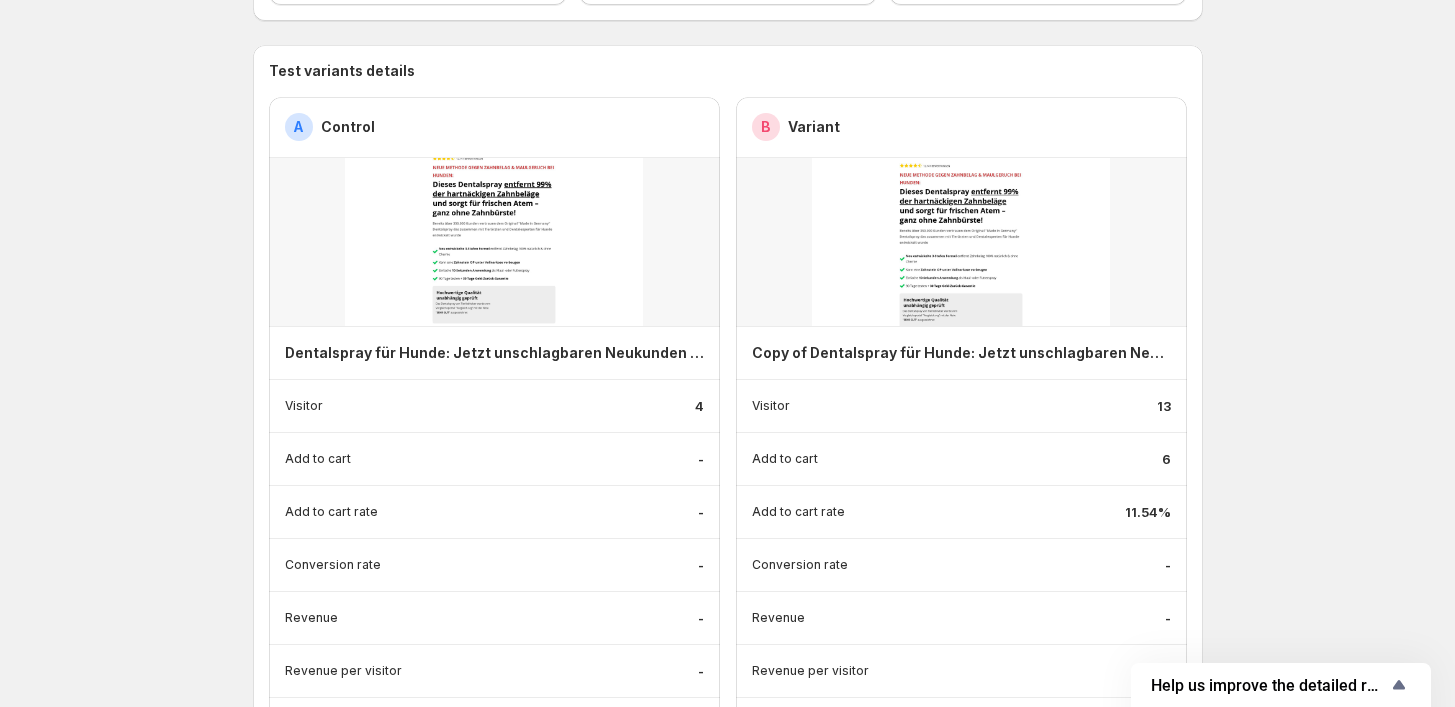 click on "Variant" at bounding box center (814, 127) 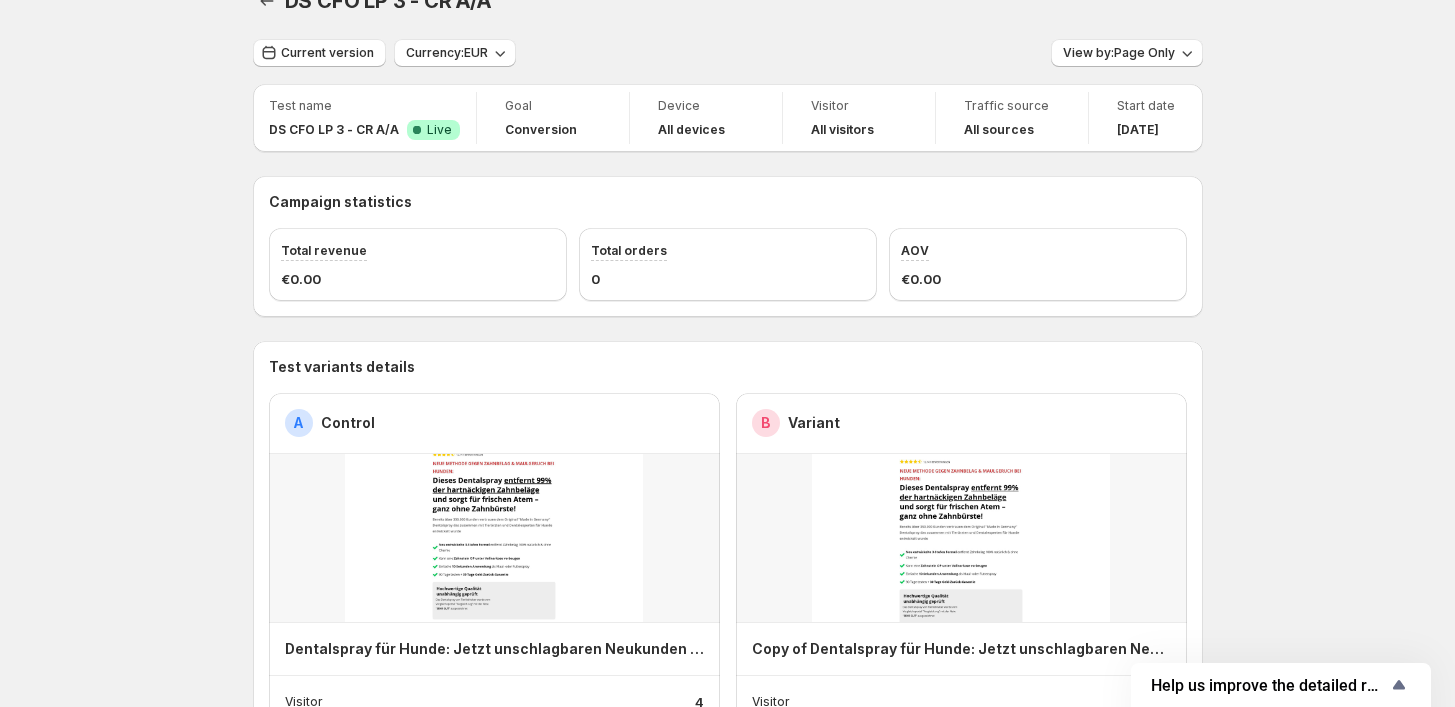 scroll, scrollTop: 0, scrollLeft: 0, axis: both 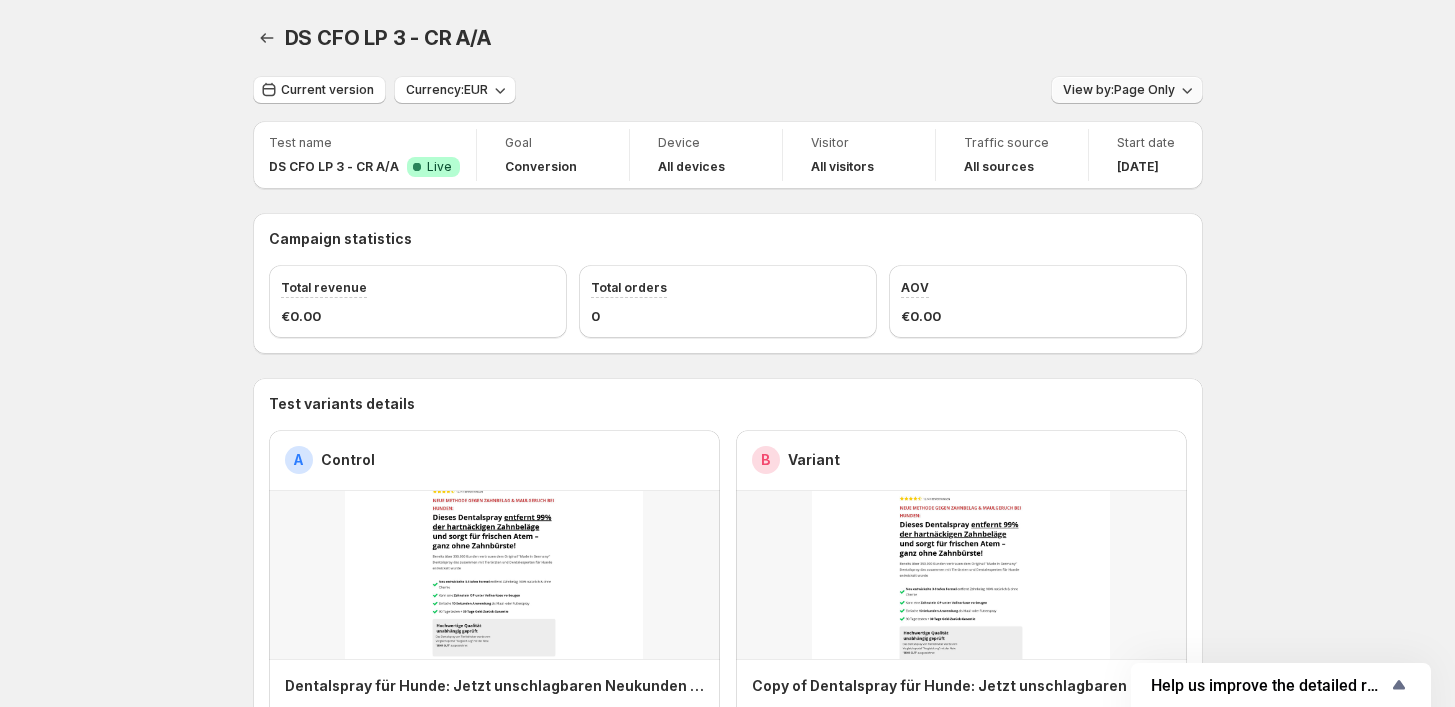 click on "View by:  Page Only" at bounding box center (1127, 90) 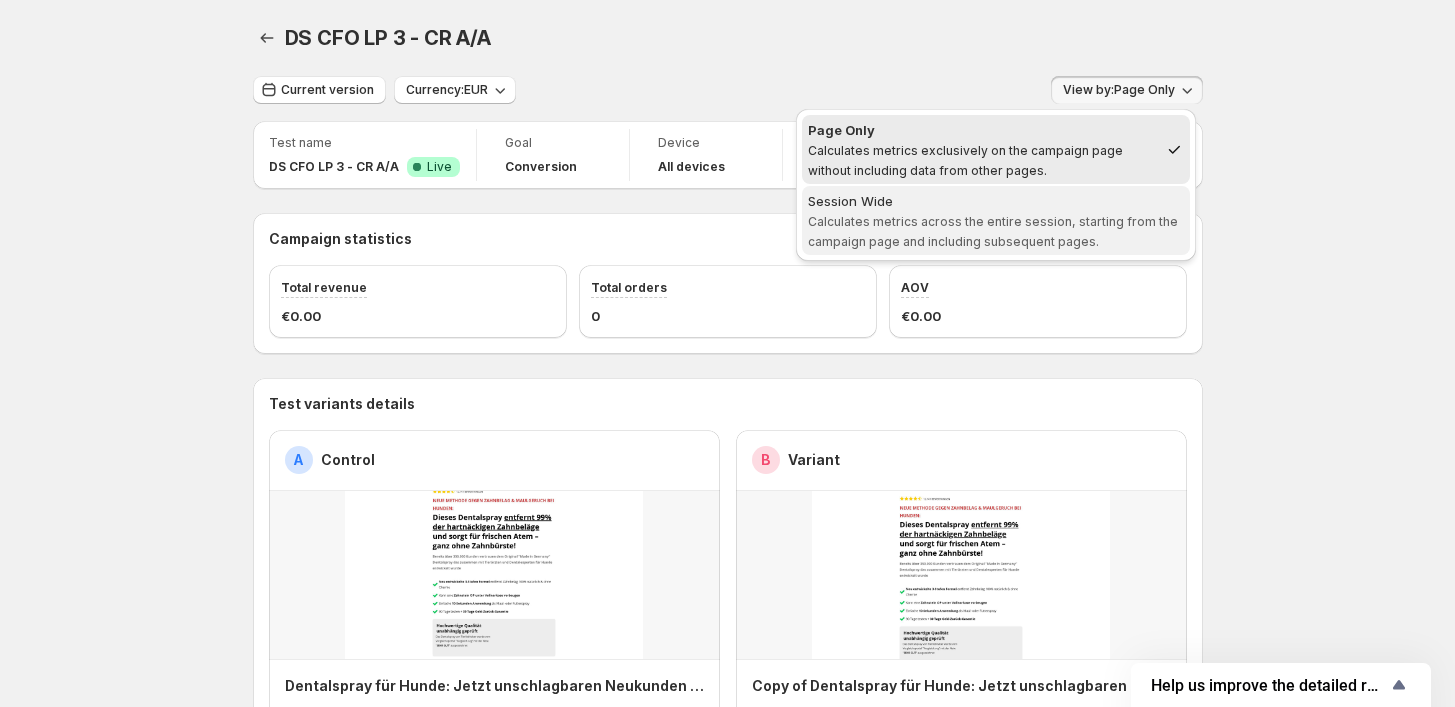 click on "Calculates metrics across the entire session, starting from the campaign page and including subsequent pages." at bounding box center [993, 231] 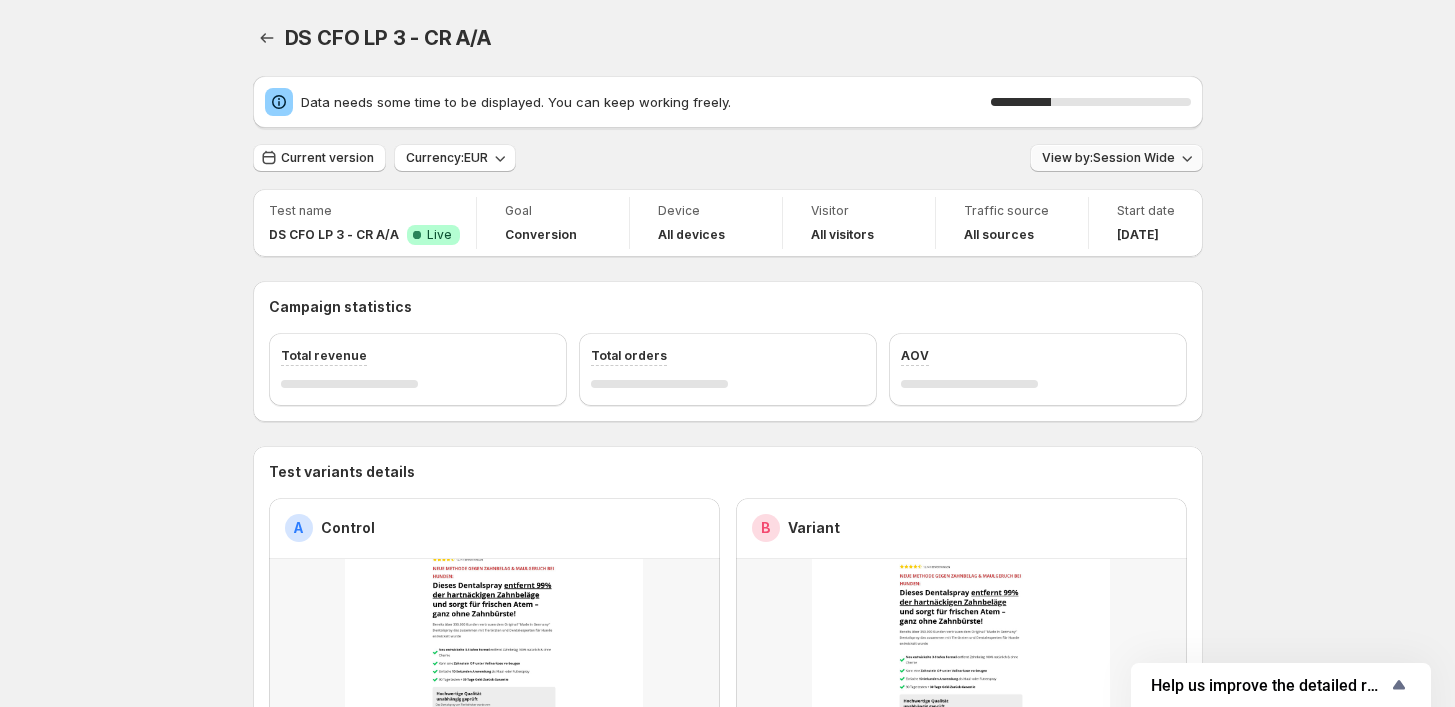 click on "View by:  Session Wide" at bounding box center (1108, 158) 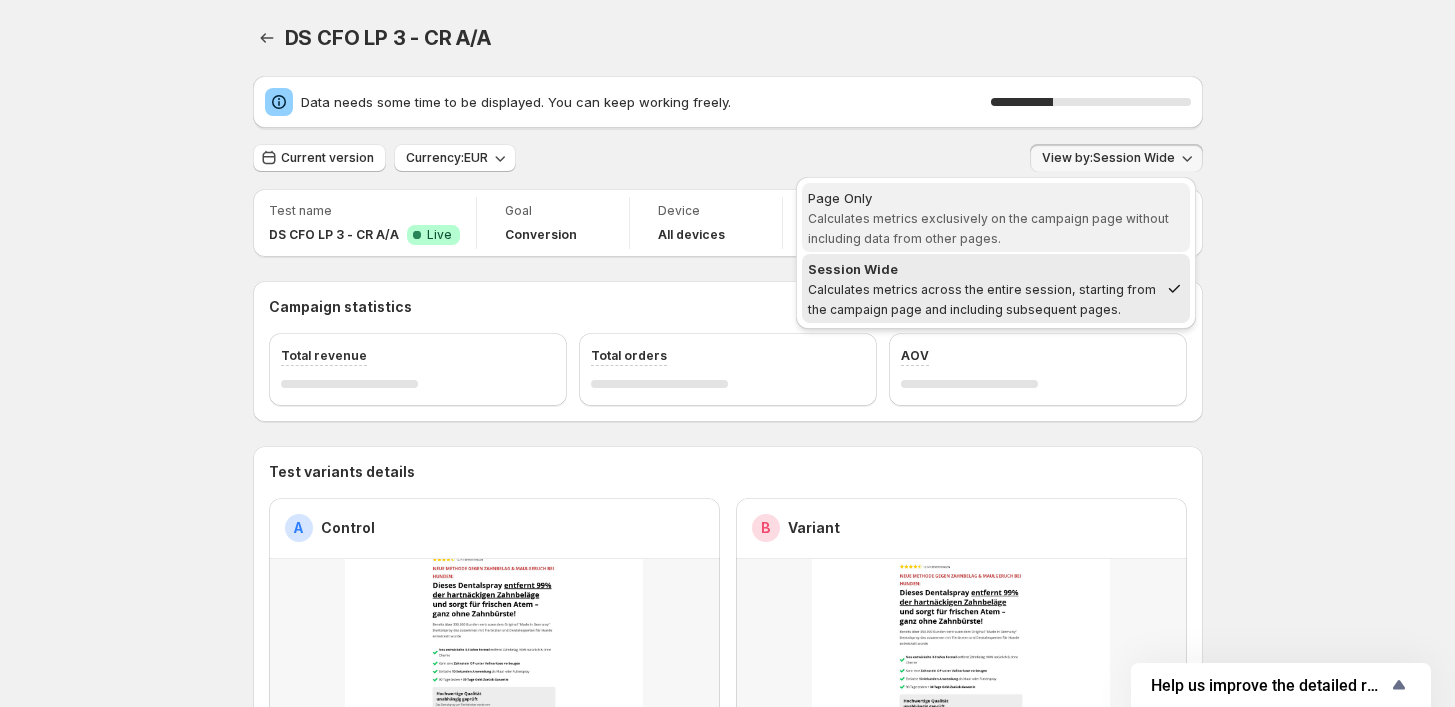 click on "Calculates metrics exclusively on the campaign page without including data from other pages." at bounding box center [988, 228] 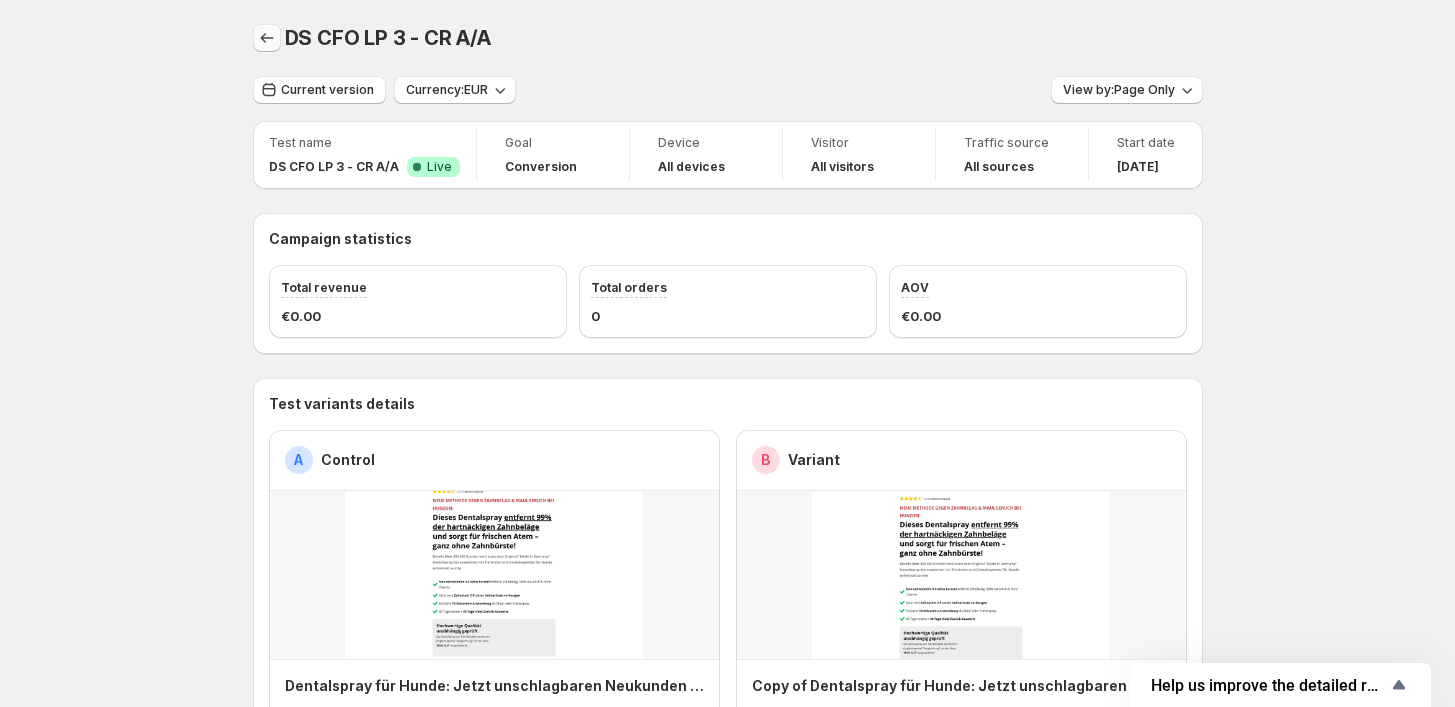 click 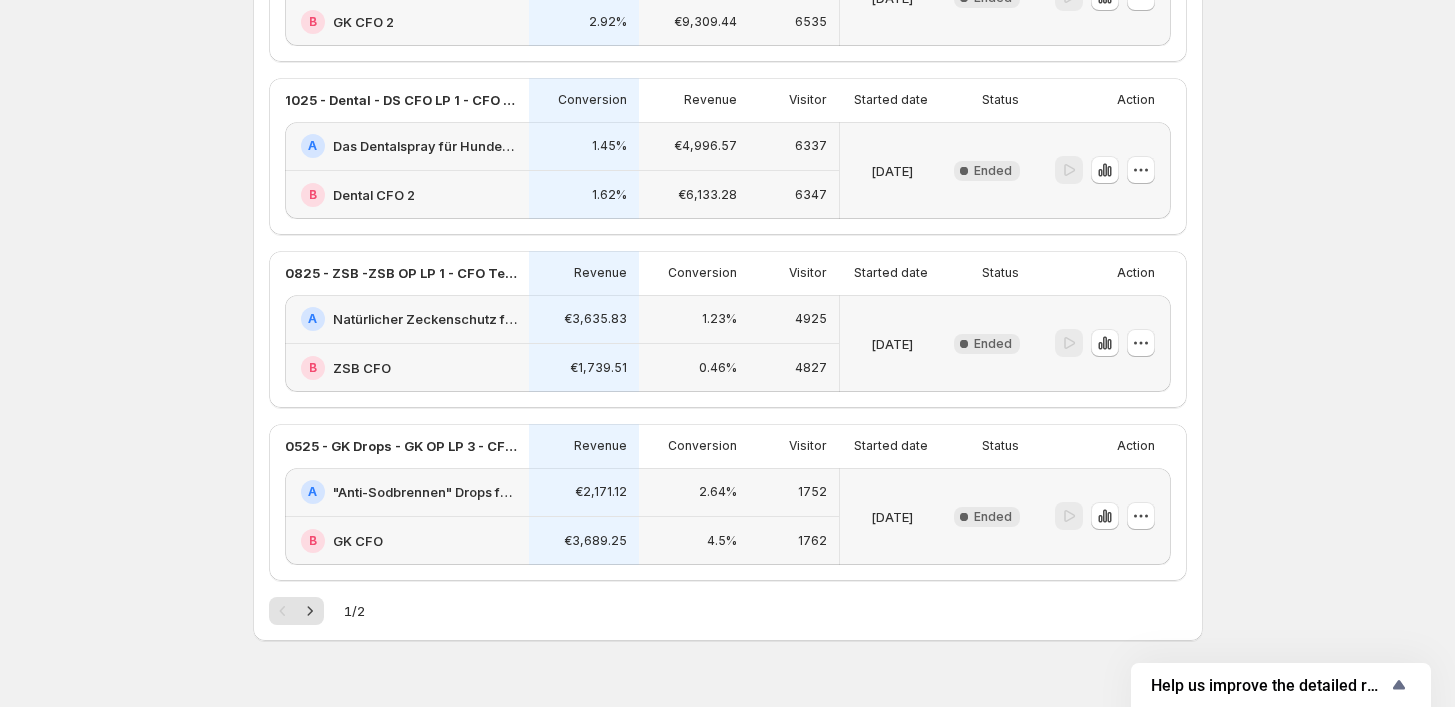 scroll, scrollTop: 3056, scrollLeft: 0, axis: vertical 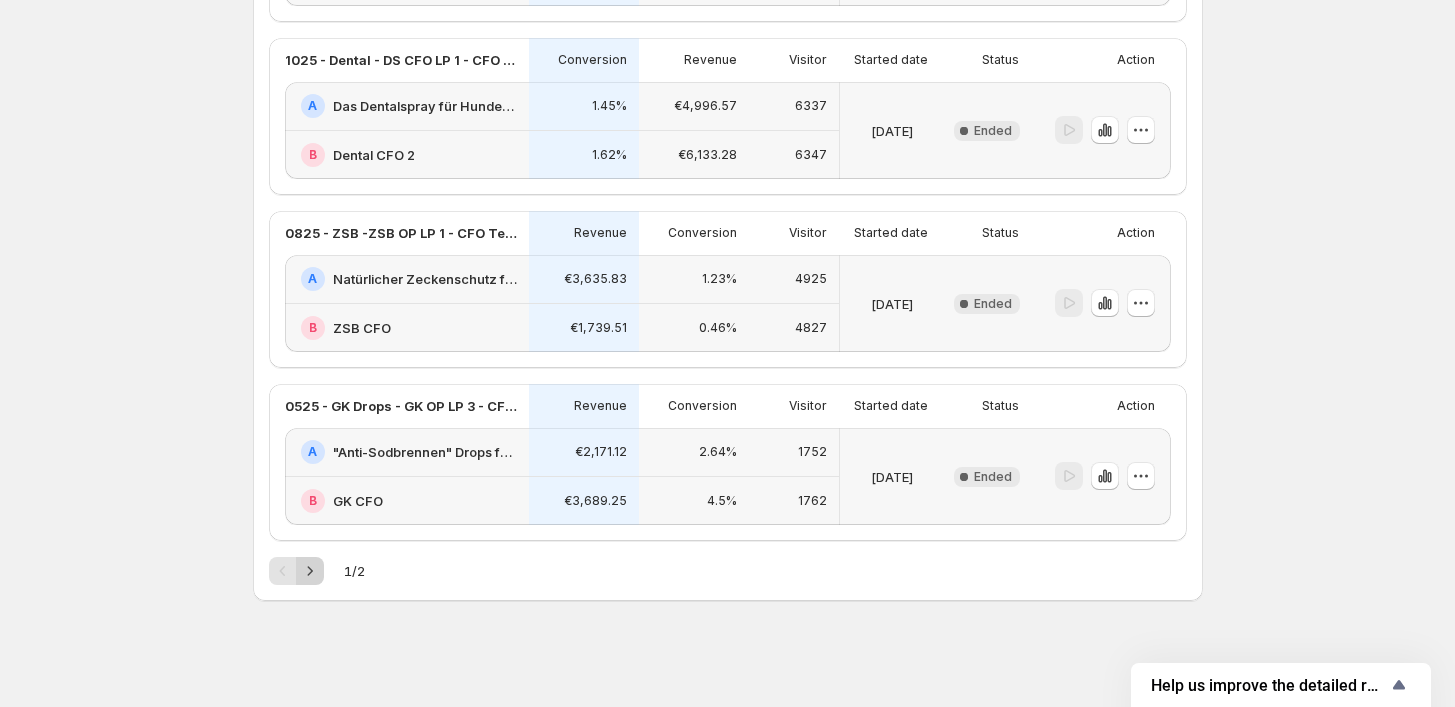 click 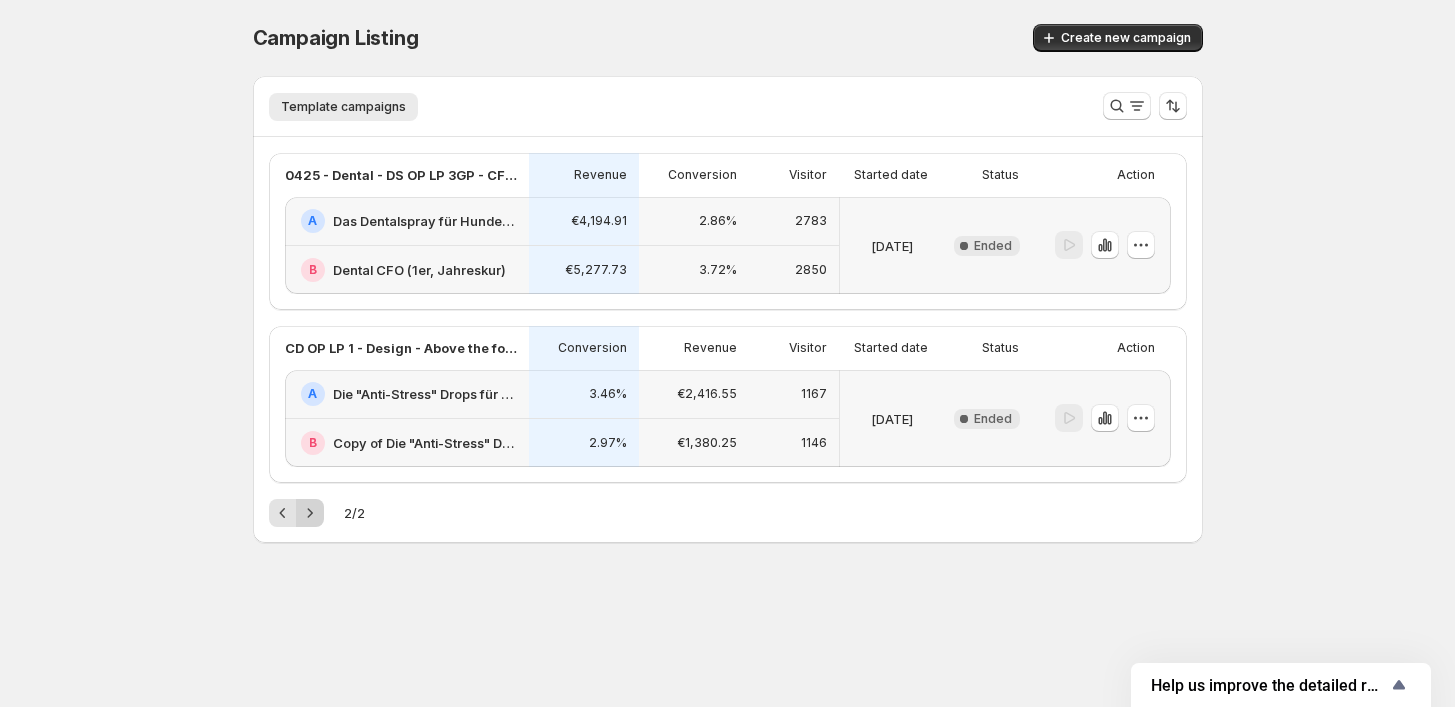 scroll, scrollTop: 0, scrollLeft: 0, axis: both 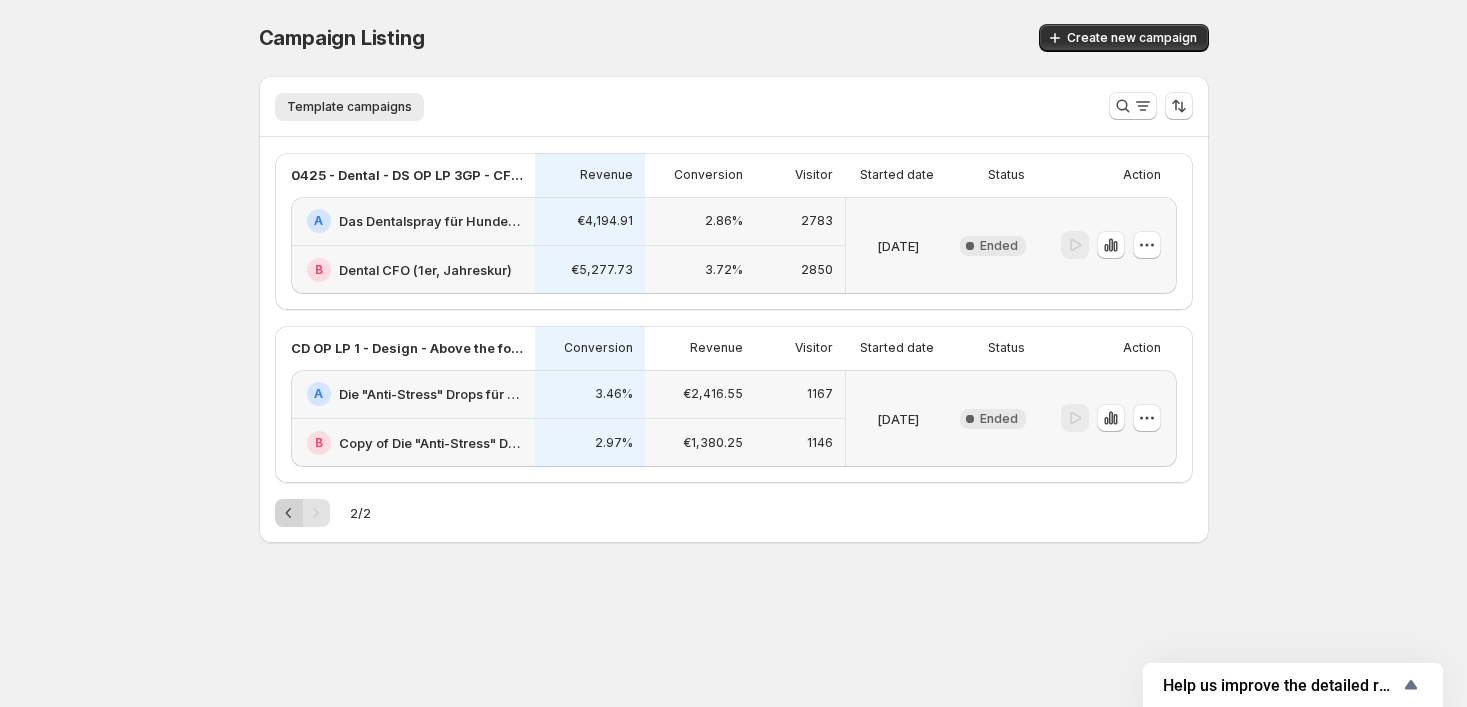 click 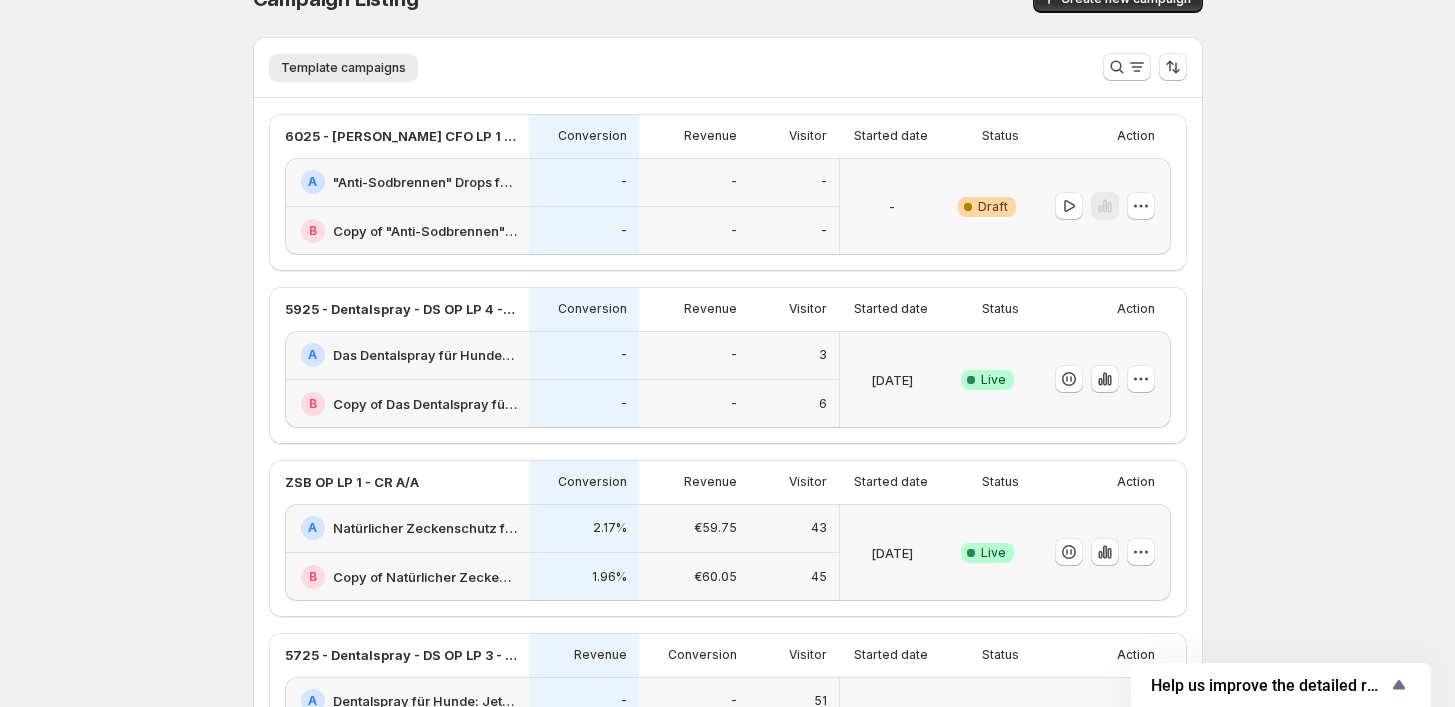 scroll, scrollTop: 0, scrollLeft: 0, axis: both 